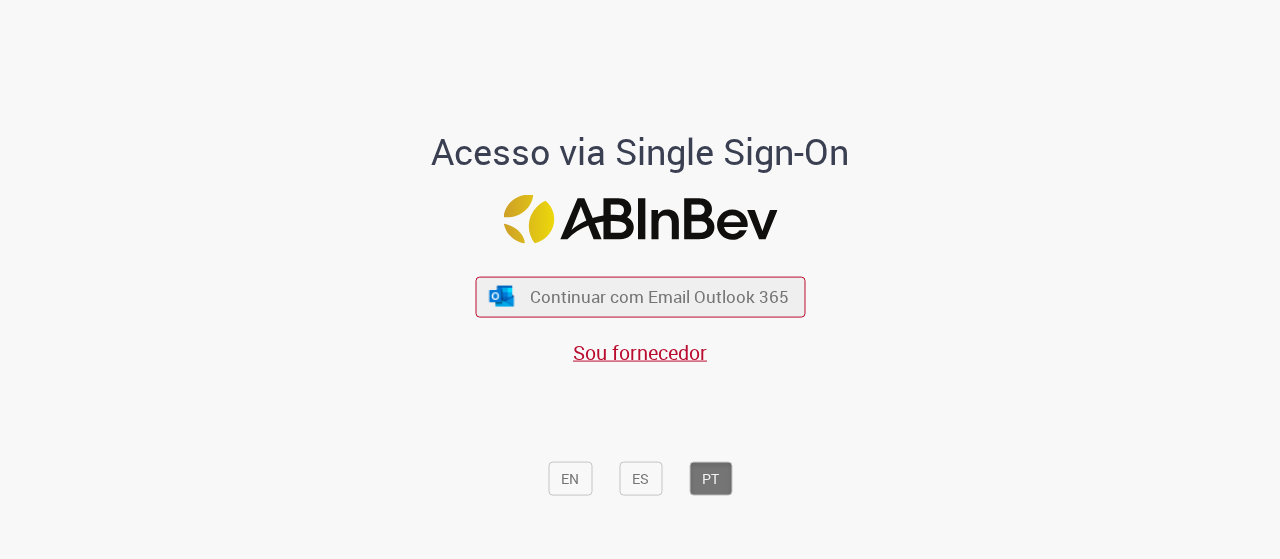 scroll, scrollTop: 0, scrollLeft: 0, axis: both 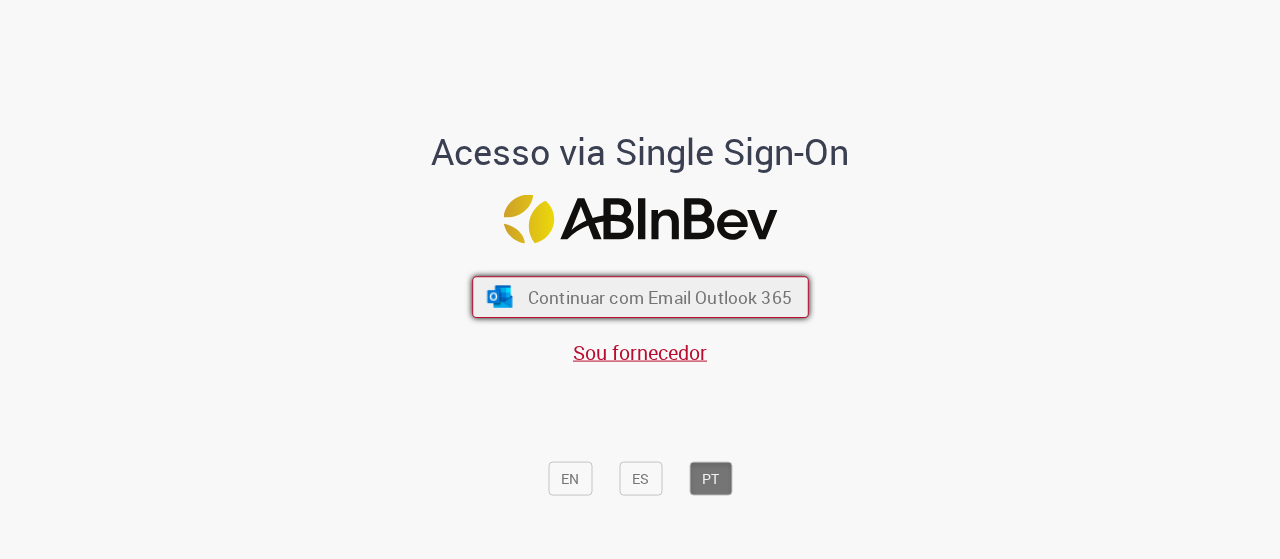 click on "Continuar com Email Outlook 365" at bounding box center [659, 296] 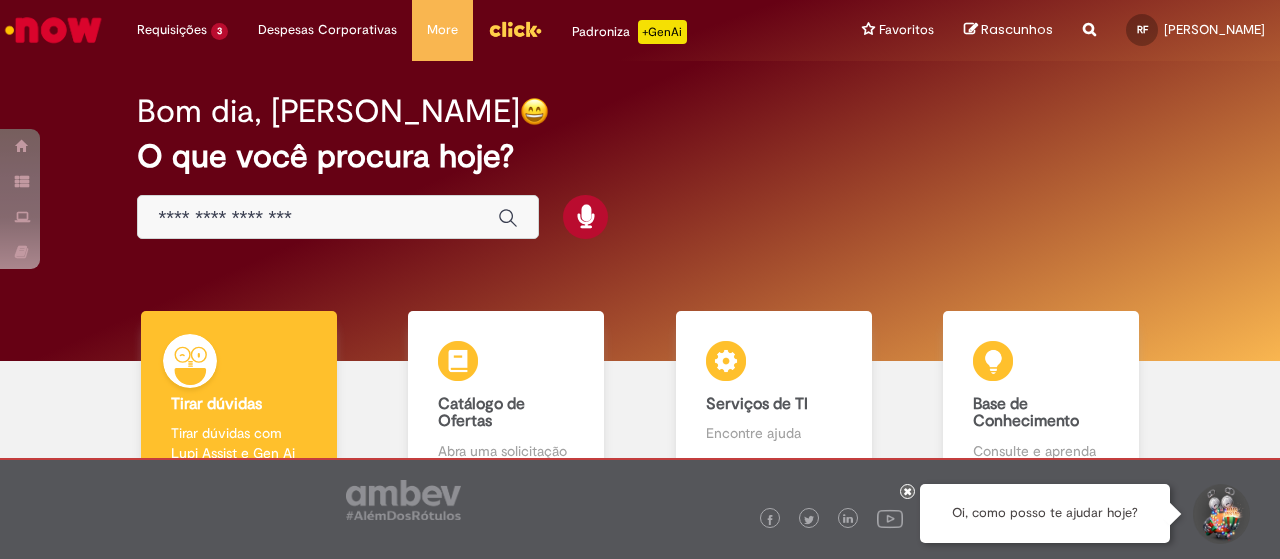 scroll, scrollTop: 0, scrollLeft: 0, axis: both 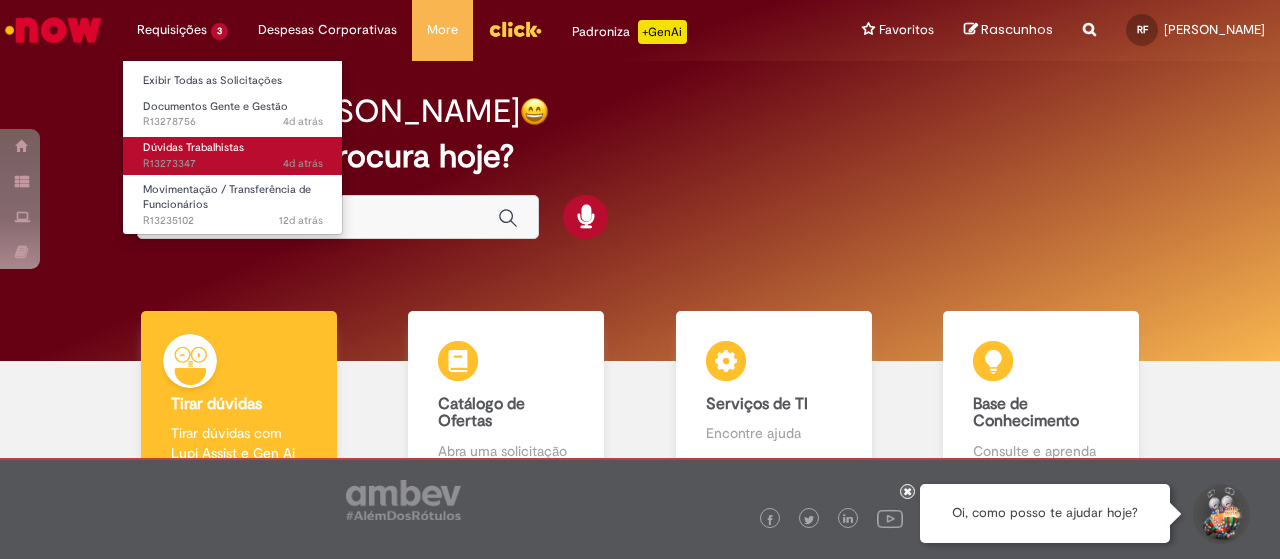 click on "Dúvidas Trabalhistas" at bounding box center (193, 147) 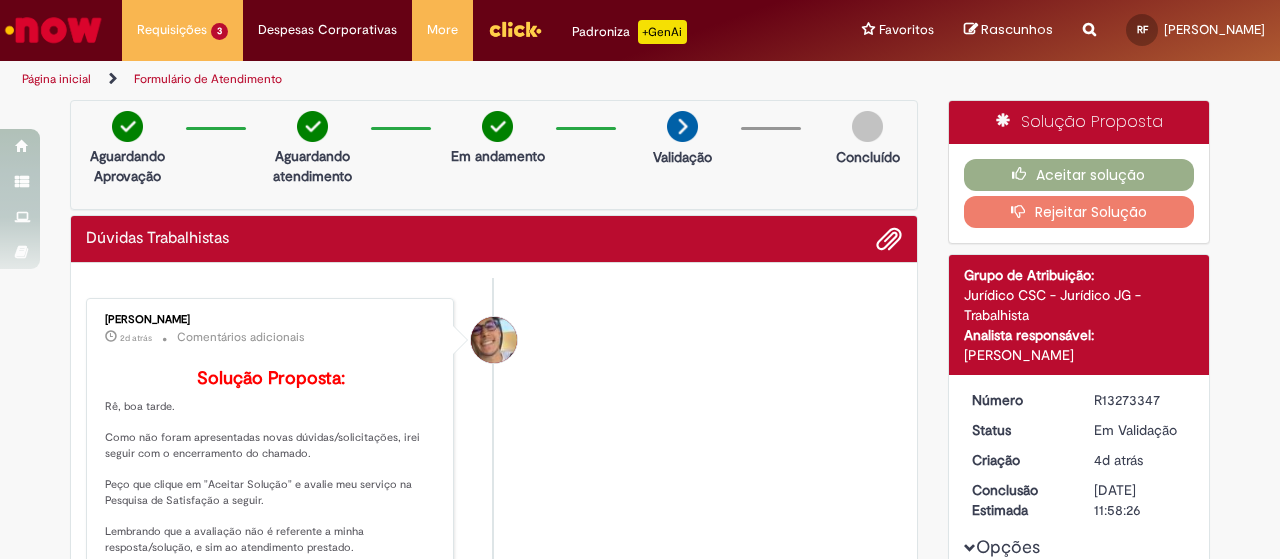 scroll, scrollTop: 0, scrollLeft: 0, axis: both 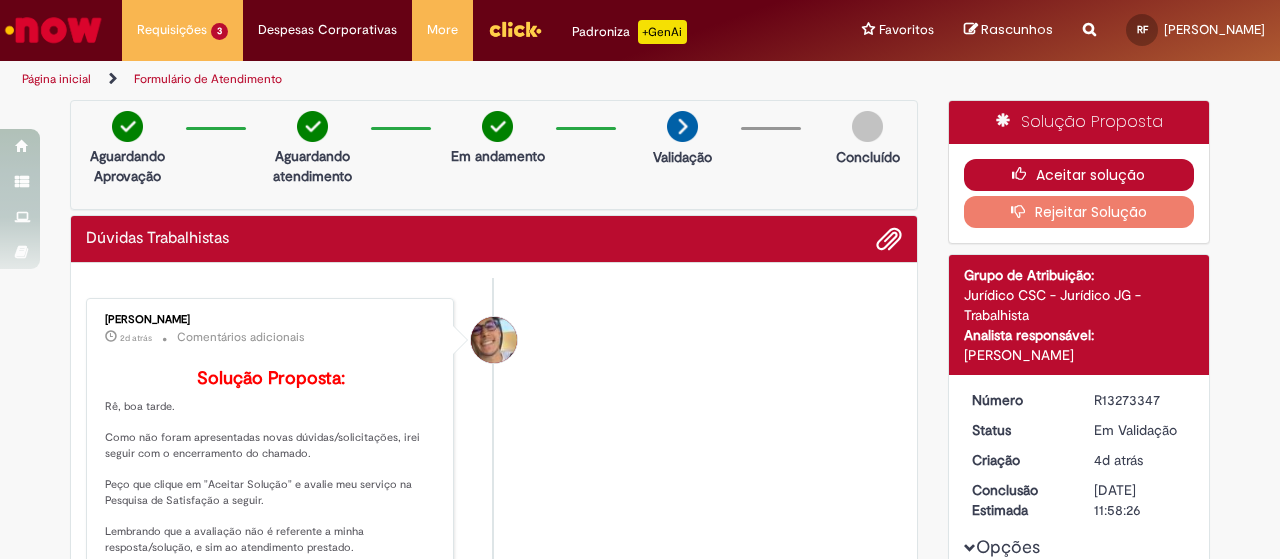 click on "Aceitar solução" at bounding box center (1079, 175) 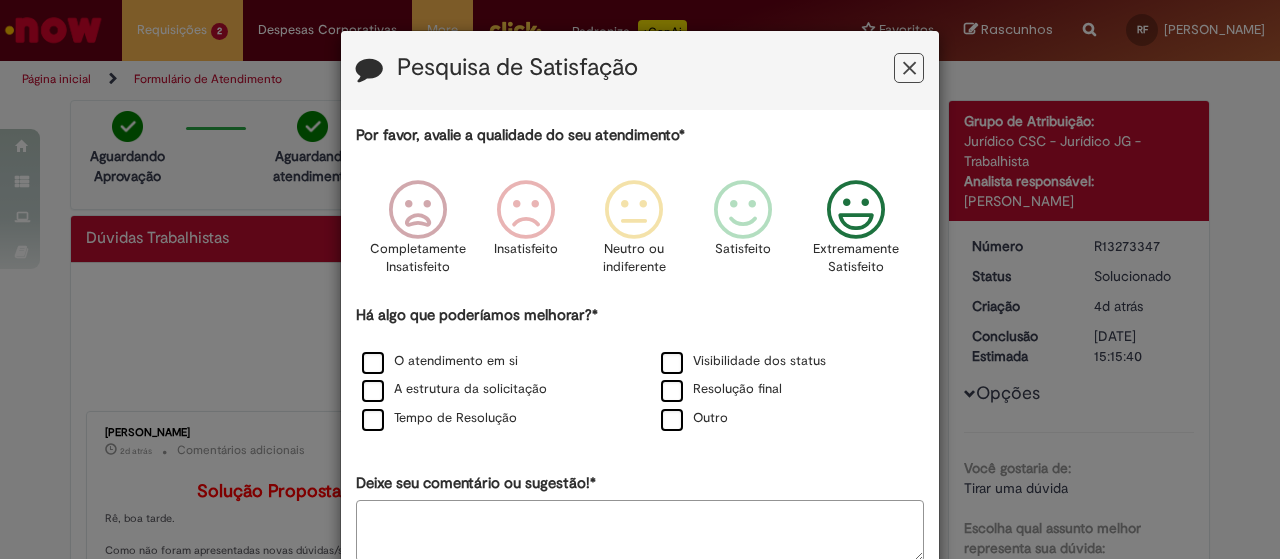 click at bounding box center (856, 210) 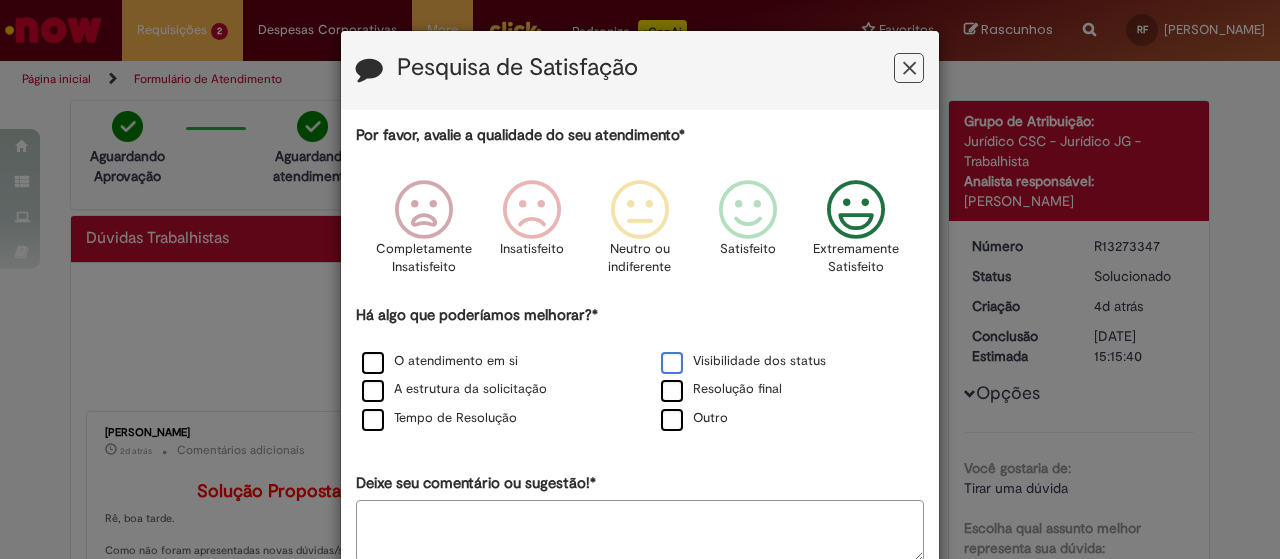 click on "Visibilidade dos status" at bounding box center [743, 361] 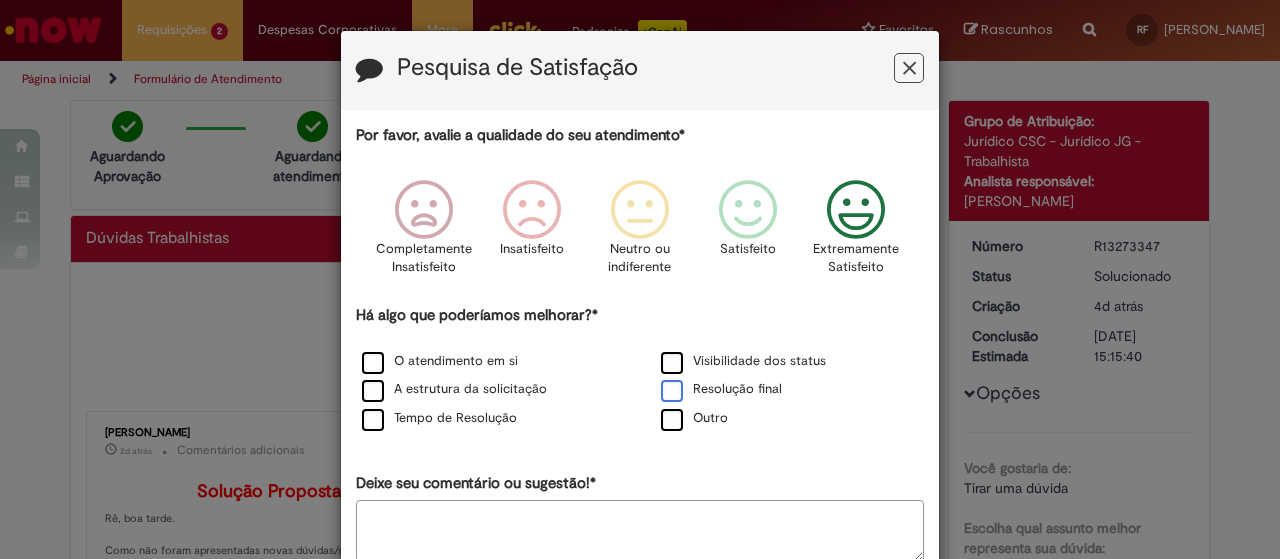click on "Resolução final" at bounding box center (721, 389) 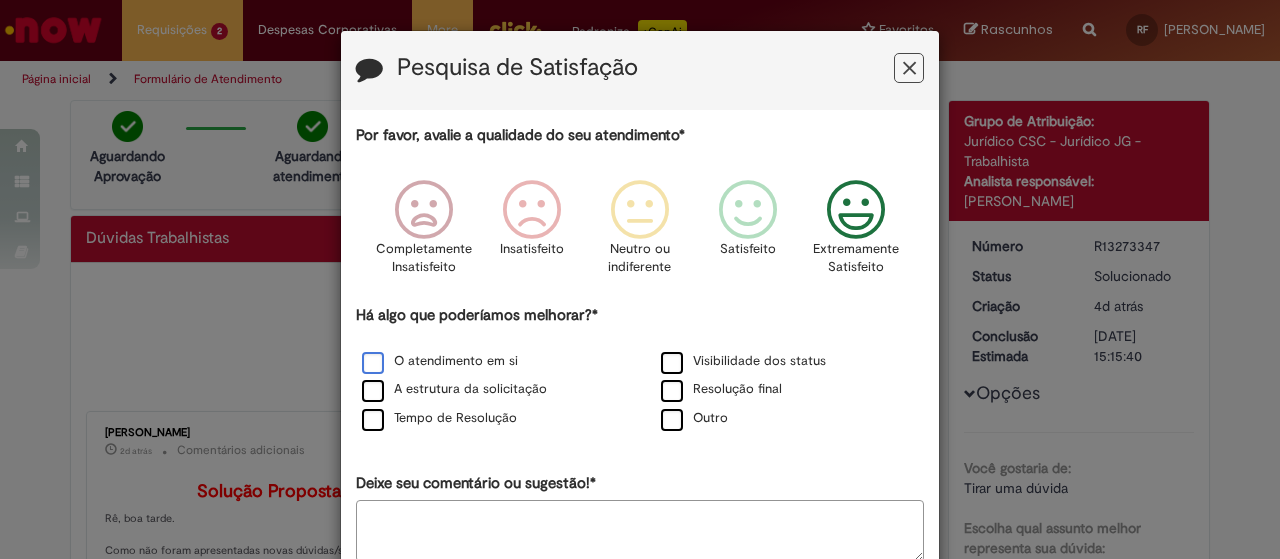 click on "O atendimento em si" at bounding box center [440, 361] 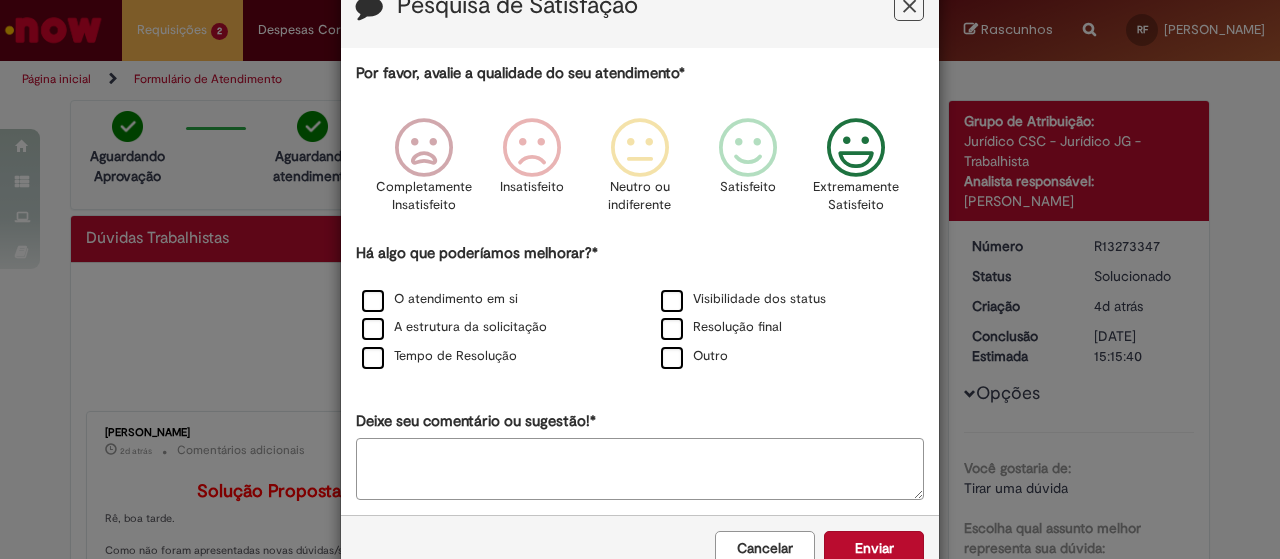 scroll, scrollTop: 111, scrollLeft: 0, axis: vertical 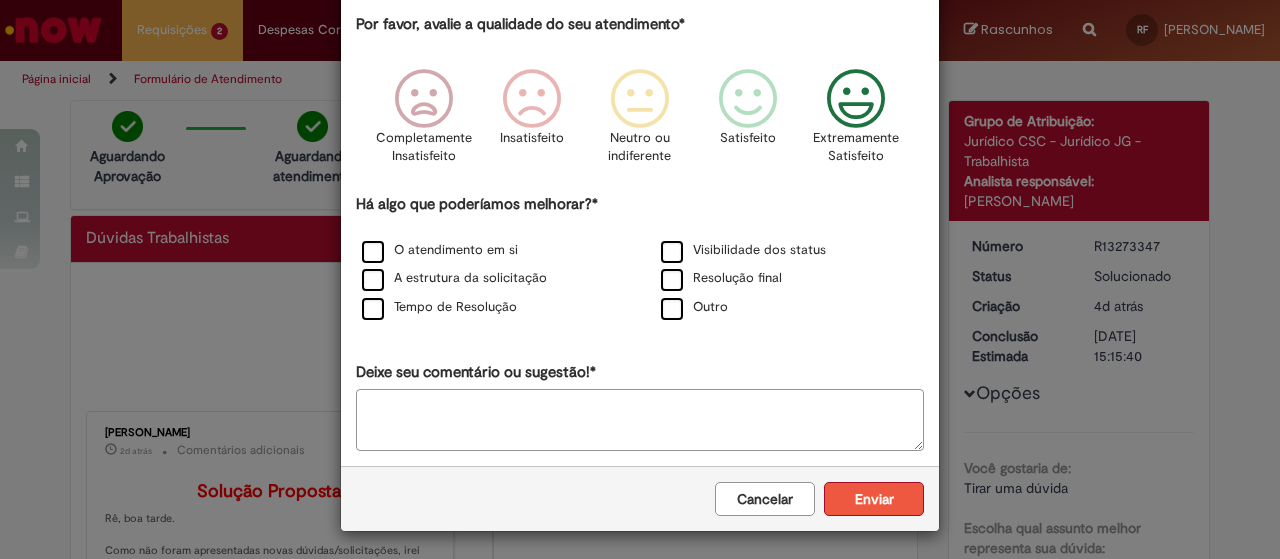 click on "Enviar" at bounding box center [874, 499] 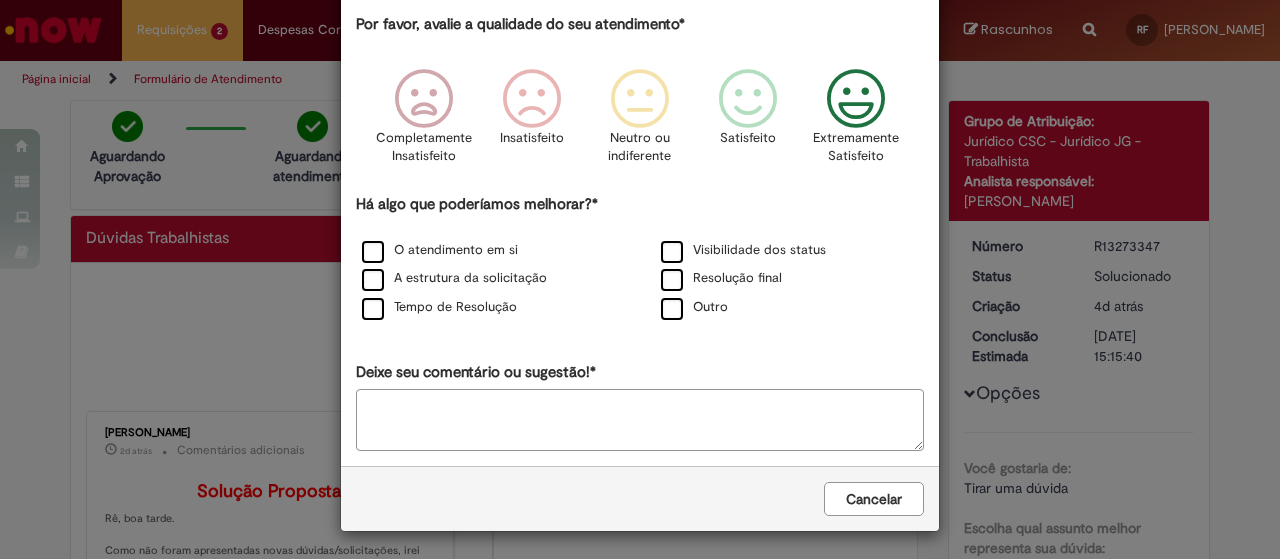 scroll, scrollTop: 0, scrollLeft: 0, axis: both 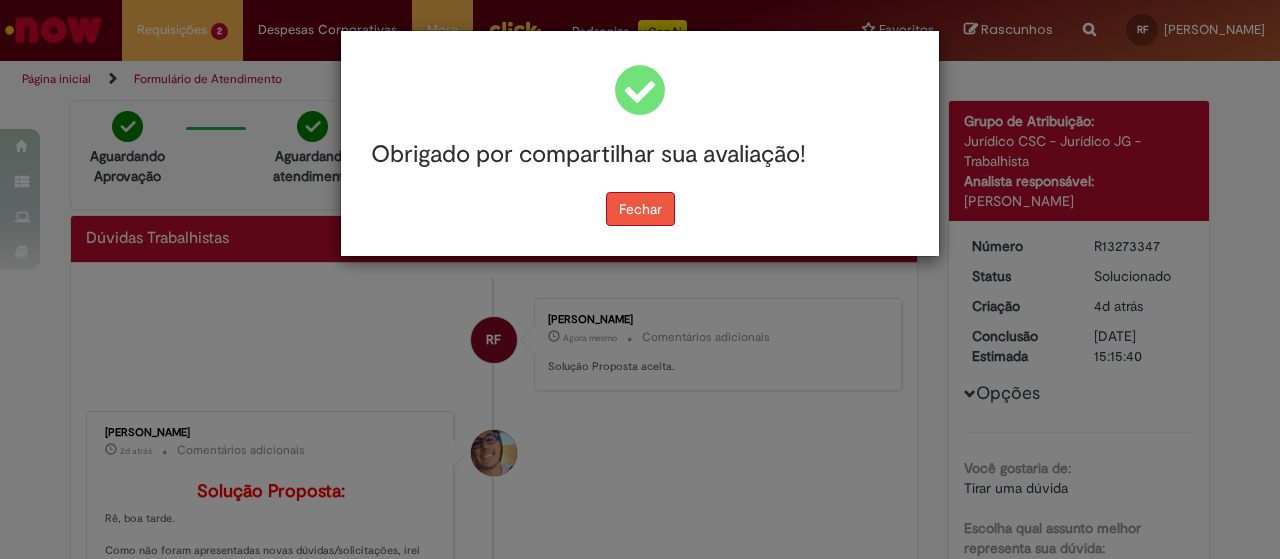 click on "Fechar" at bounding box center (640, 209) 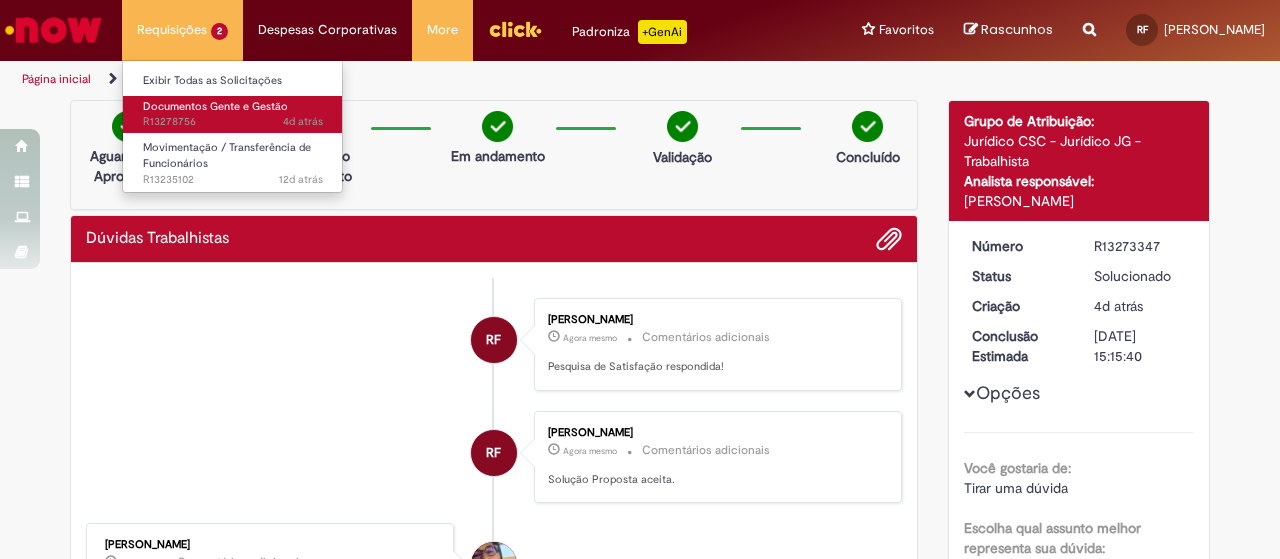 click on "4d atrás 4 dias atrás  R13278756" at bounding box center (233, 122) 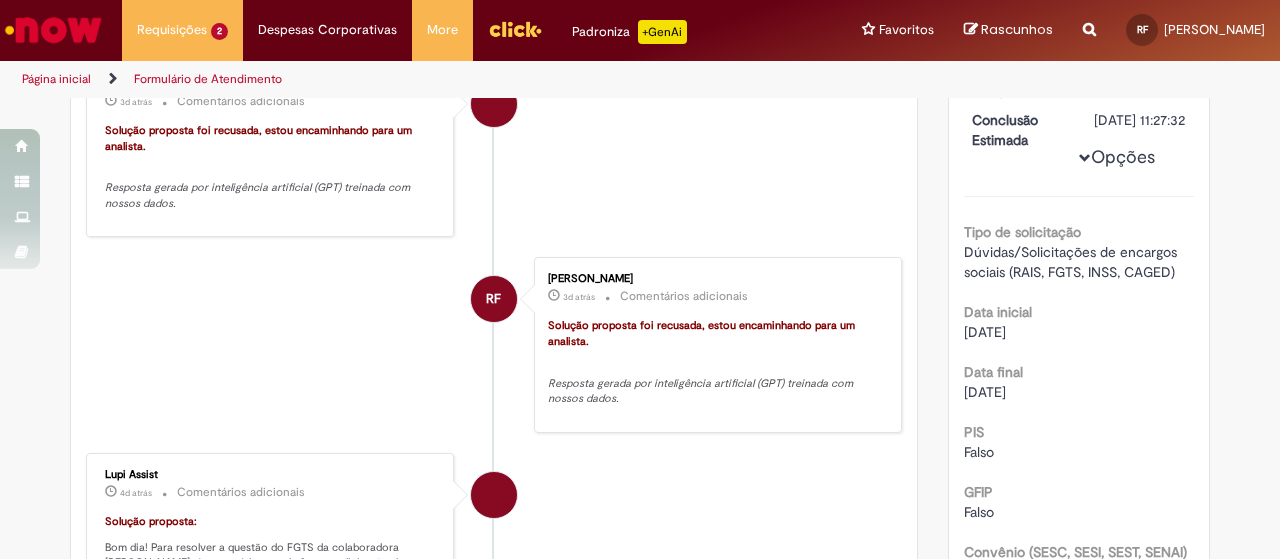 scroll, scrollTop: 0, scrollLeft: 0, axis: both 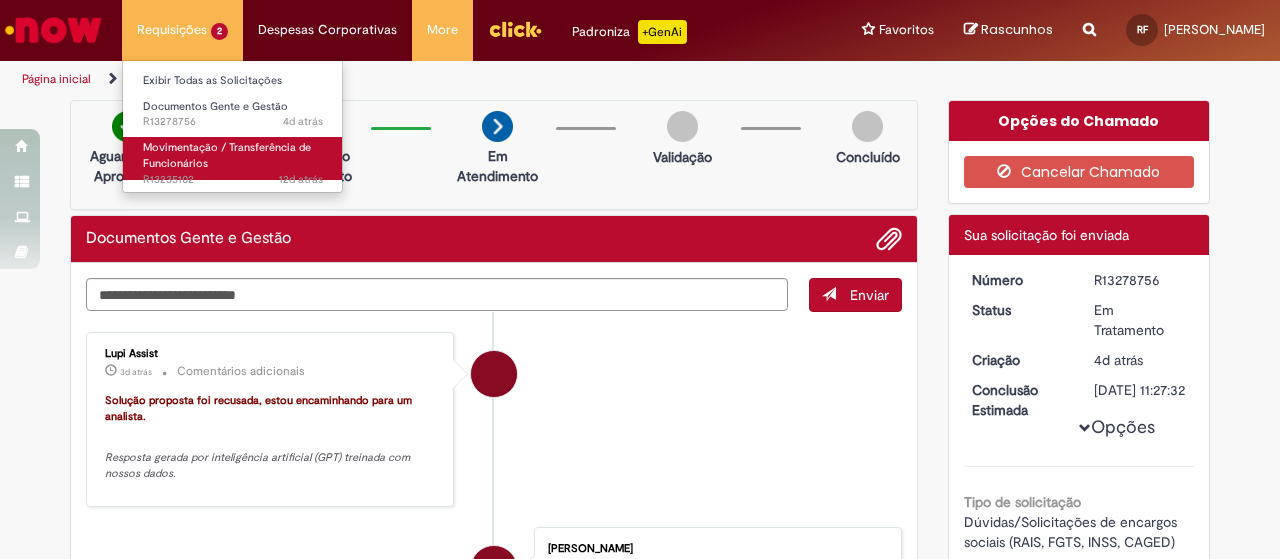click on "Movimentação / Transferência de Funcionários" at bounding box center [227, 155] 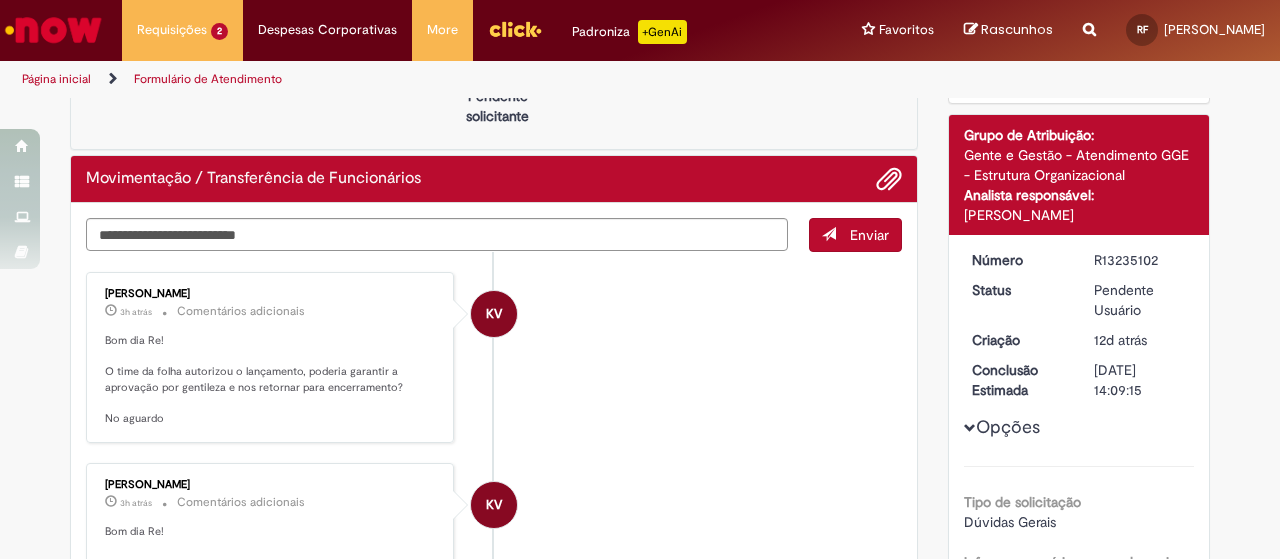 scroll, scrollTop: 200, scrollLeft: 0, axis: vertical 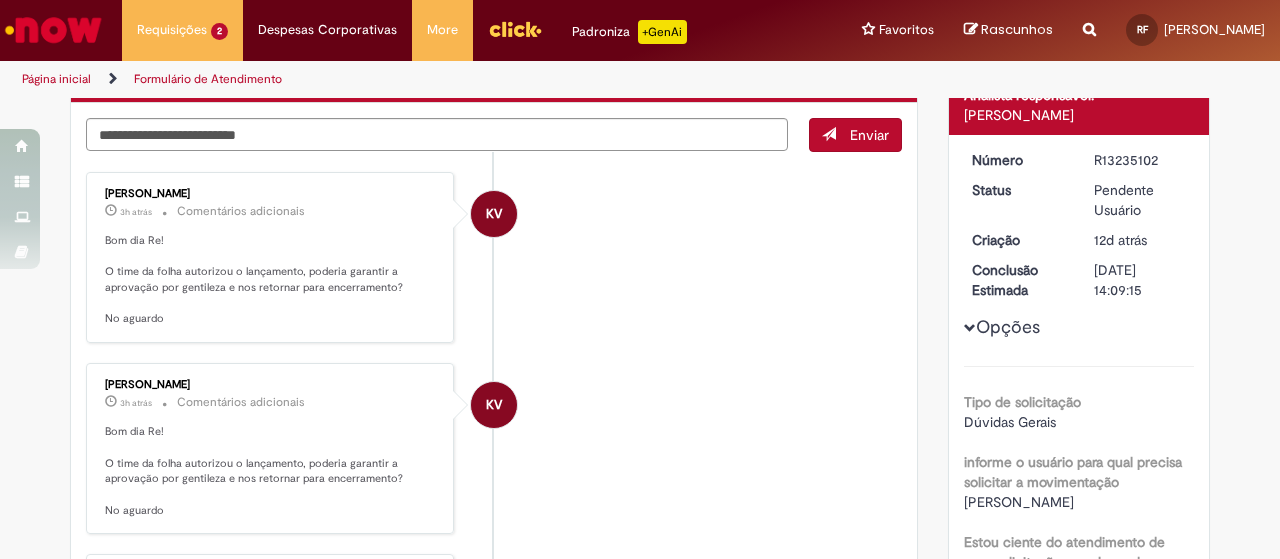 click at bounding box center (53, 30) 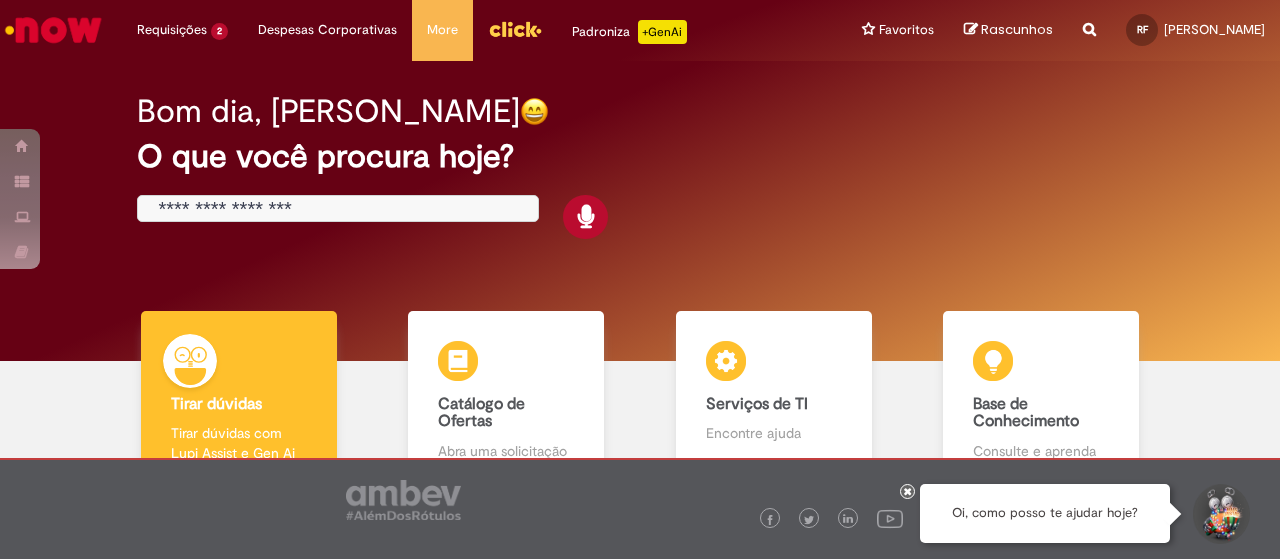 scroll, scrollTop: 0, scrollLeft: 0, axis: both 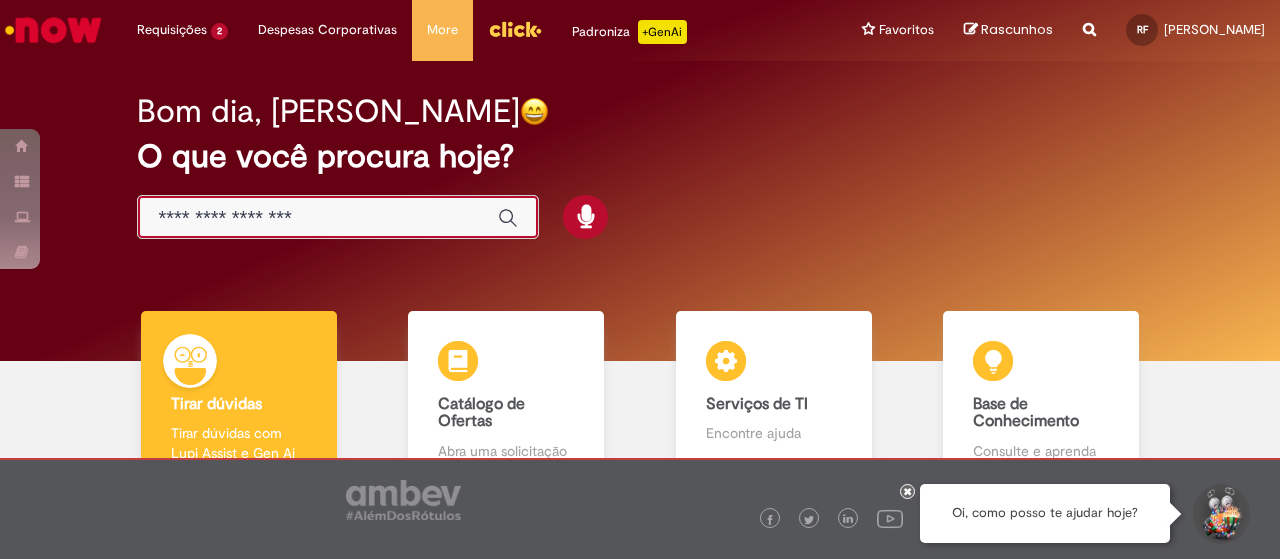 click at bounding box center (318, 218) 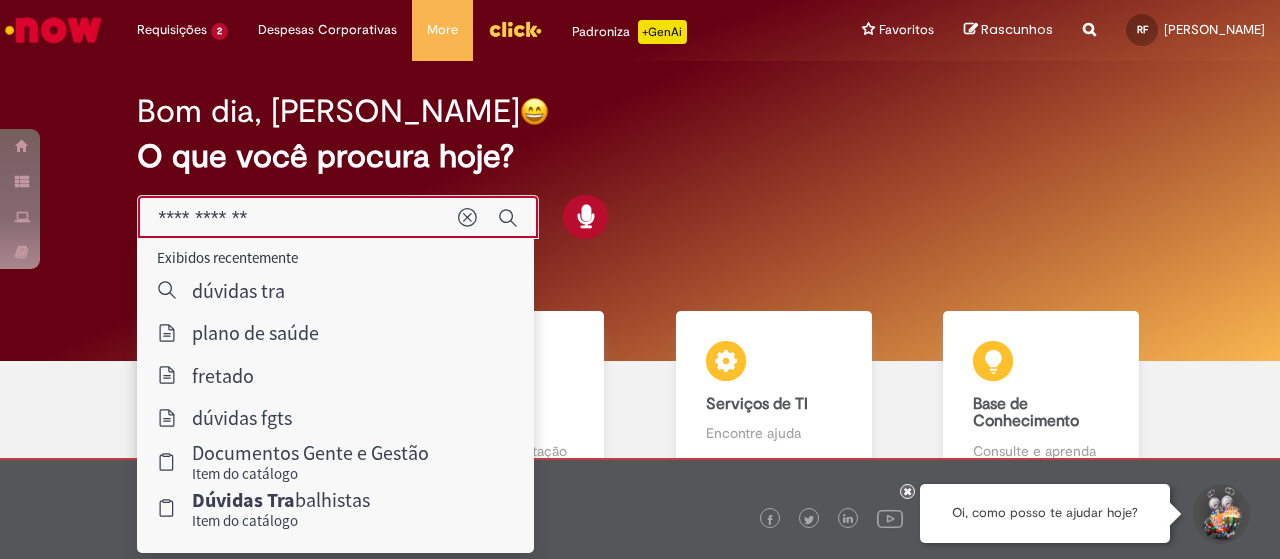 type on "**********" 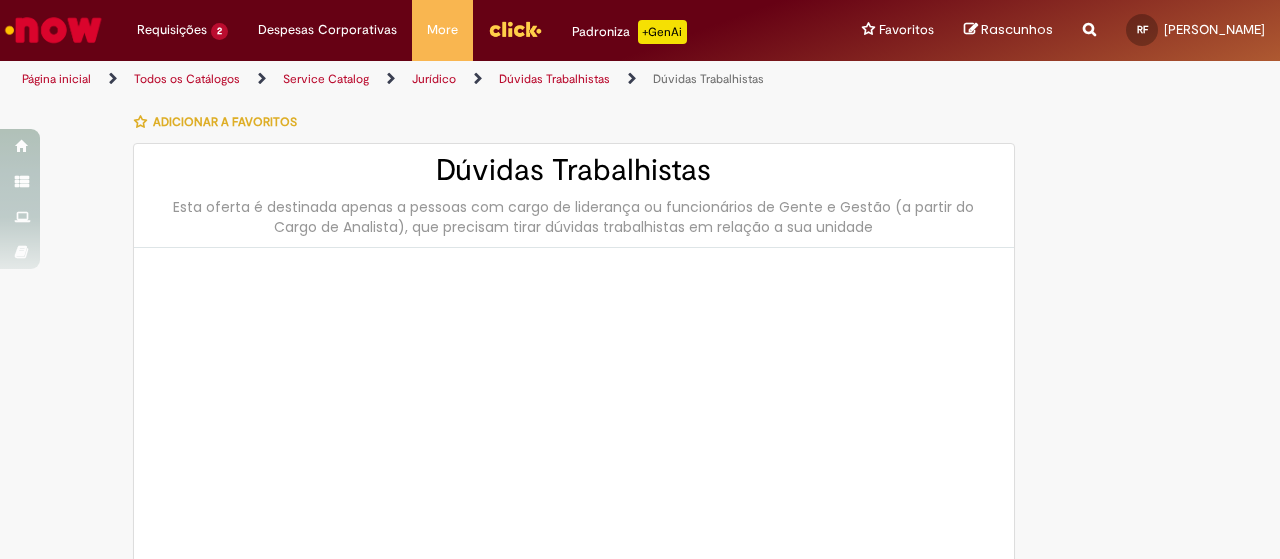 type on "********" 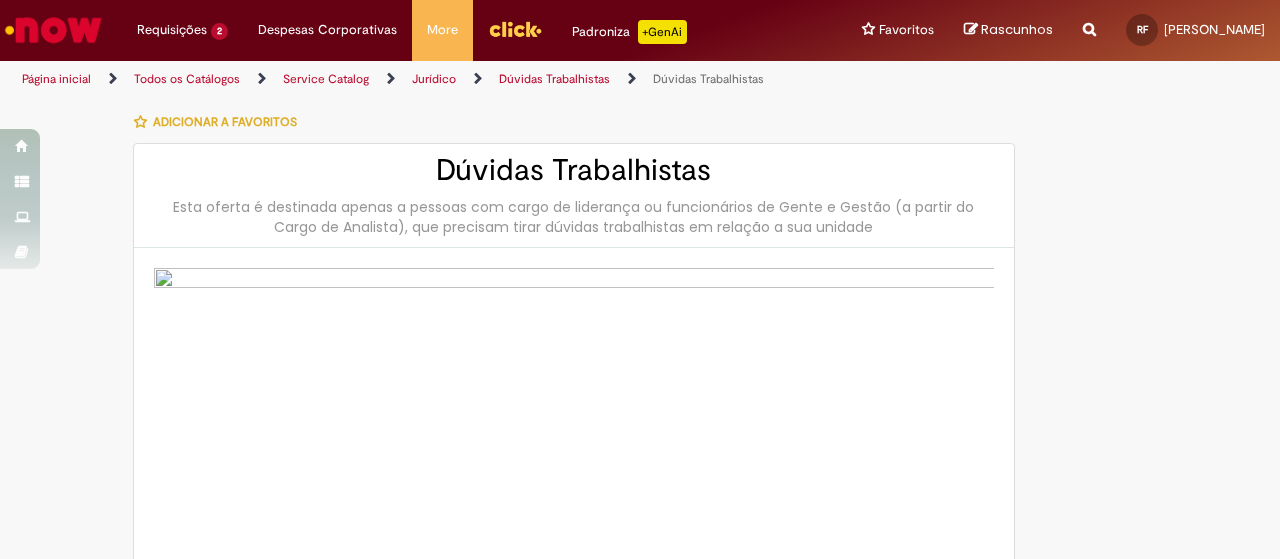 type on "**********" 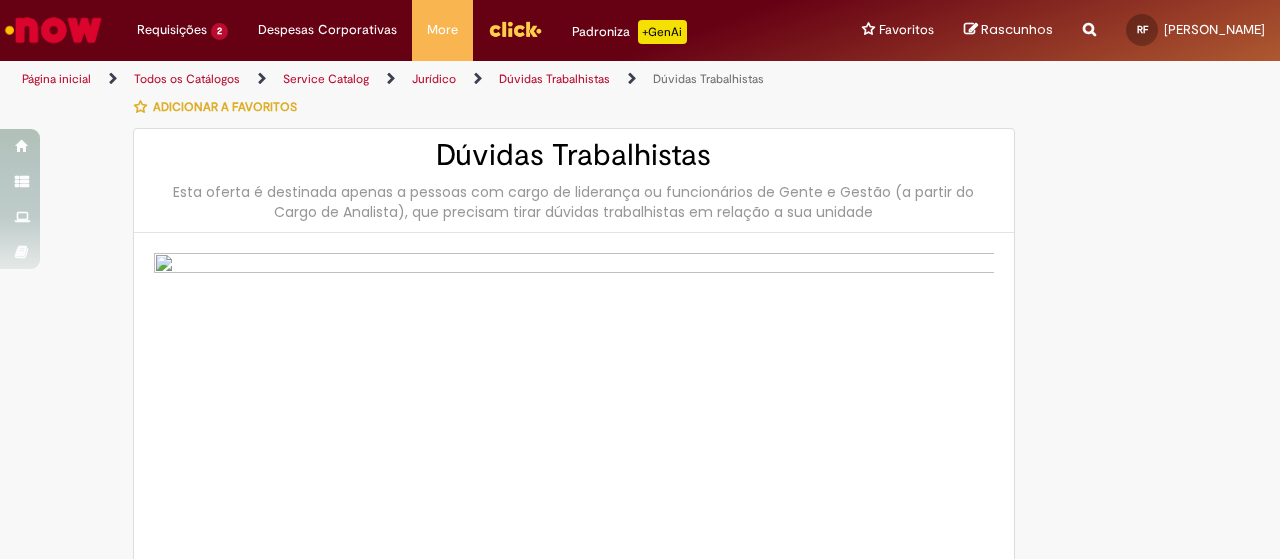 scroll, scrollTop: 0, scrollLeft: 0, axis: both 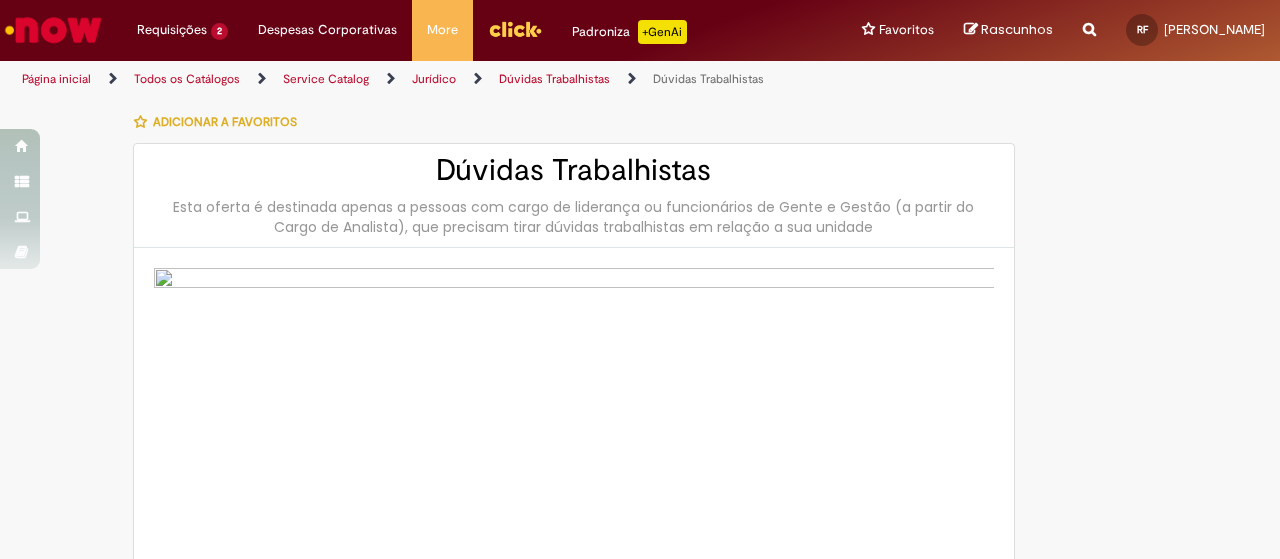 click on "Adicionar a Favoritos
Dúvidas Trabalhistas
Esta oferta é destinada apenas a pessoas com cargo de liderança ou funcionários de Gente e Gestão (a partir do Cargo de Analista), que precisam tirar dúvidas trabalhistas em relação a sua unidade
Para  dúvidas sobre férias , favor abrir "Chamado Férias de Funcionário”,  clicando aqui.
Para  dúvidas sobre férias a termo , acessar a CI,  clicando aqui.
Para  inconsistências na automação de férias a termo , favor abrir o incidente  clicando aqui .
Para  dúvidas sobre Ética, Compliance e Código de Conduta , abrir o chamado no Canal Compliance,  clicando aqui.
Para  Denúncias e Ouvidorias , abrir o chamado no Canal Ouvidoria  clicando aqui  ou, se preferir, você também pode fazer a denúncia pelo telefone 0800 725 0011.
Country Code ** Favorecido     Renata Cunha Fernandes" at bounding box center (640, 937) 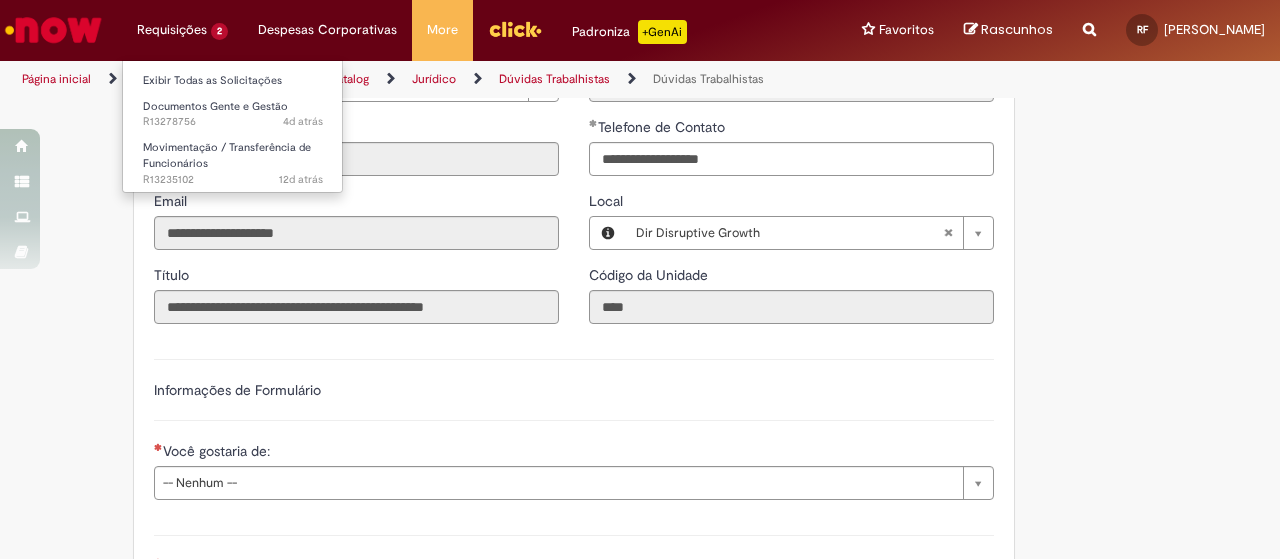 scroll, scrollTop: 900, scrollLeft: 0, axis: vertical 